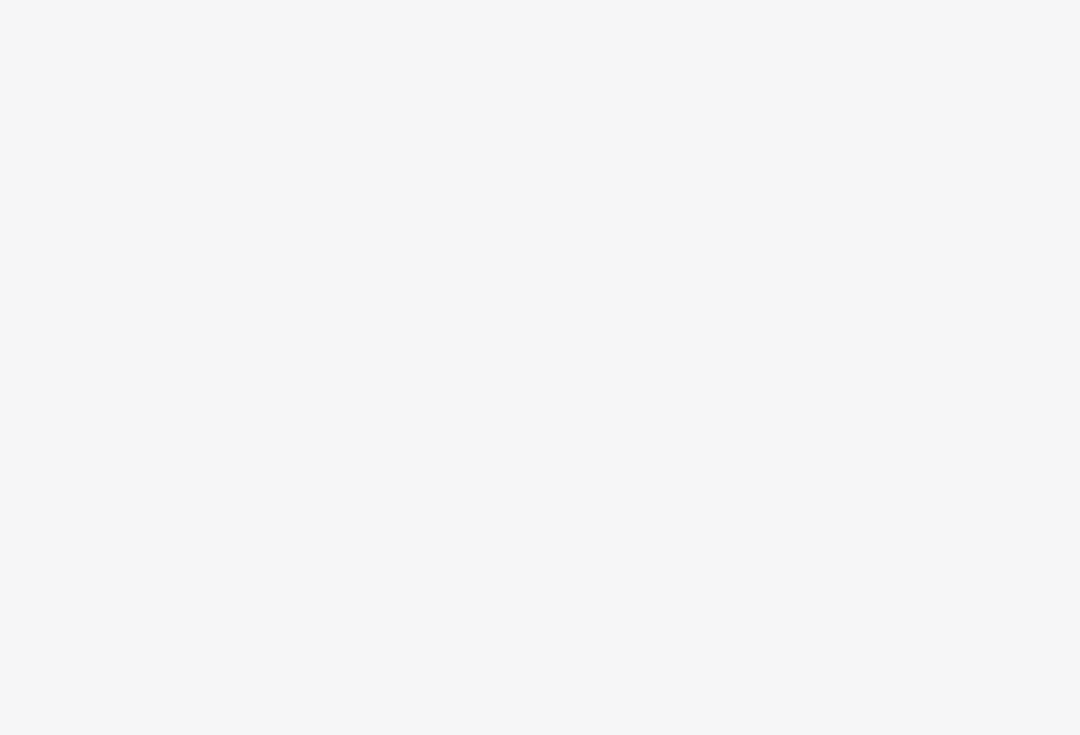 scroll, scrollTop: 0, scrollLeft: 0, axis: both 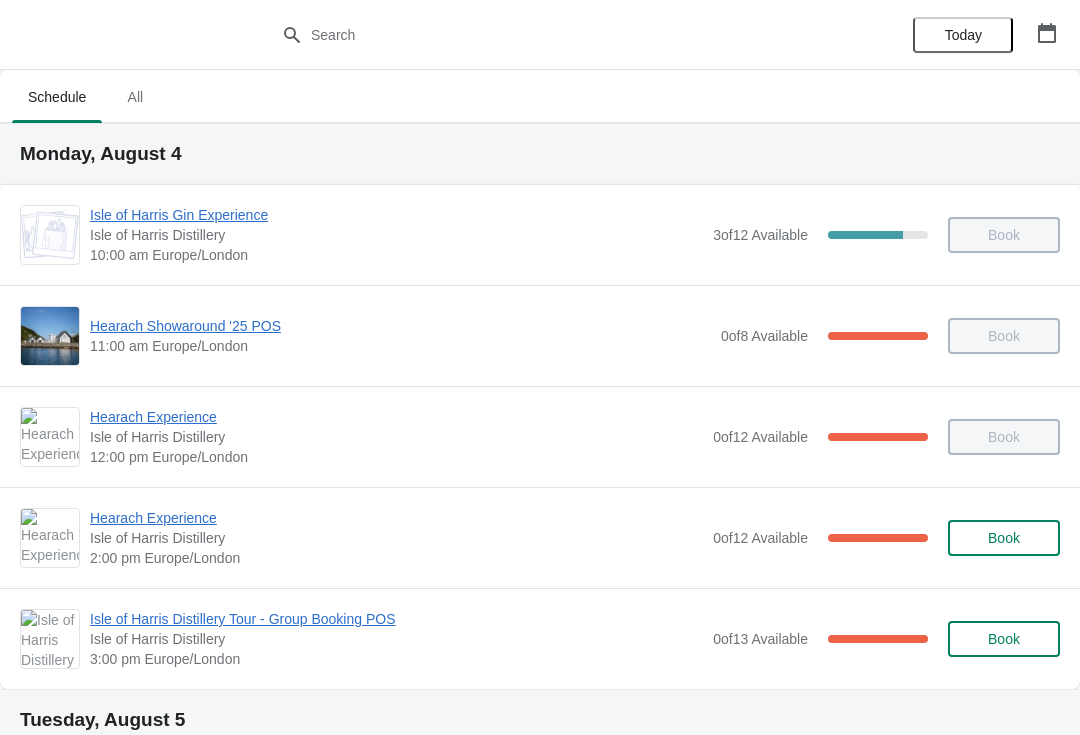 click on "Hearach Experience" at bounding box center [396, 518] 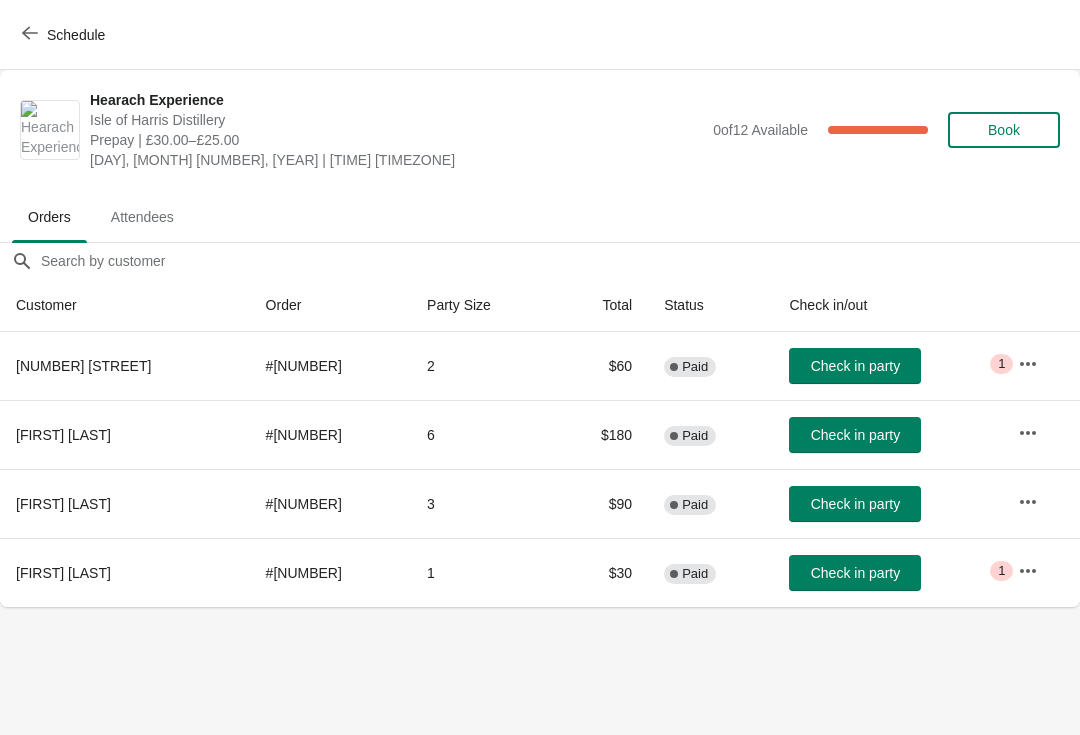 click on "Check in party" at bounding box center [855, 366] 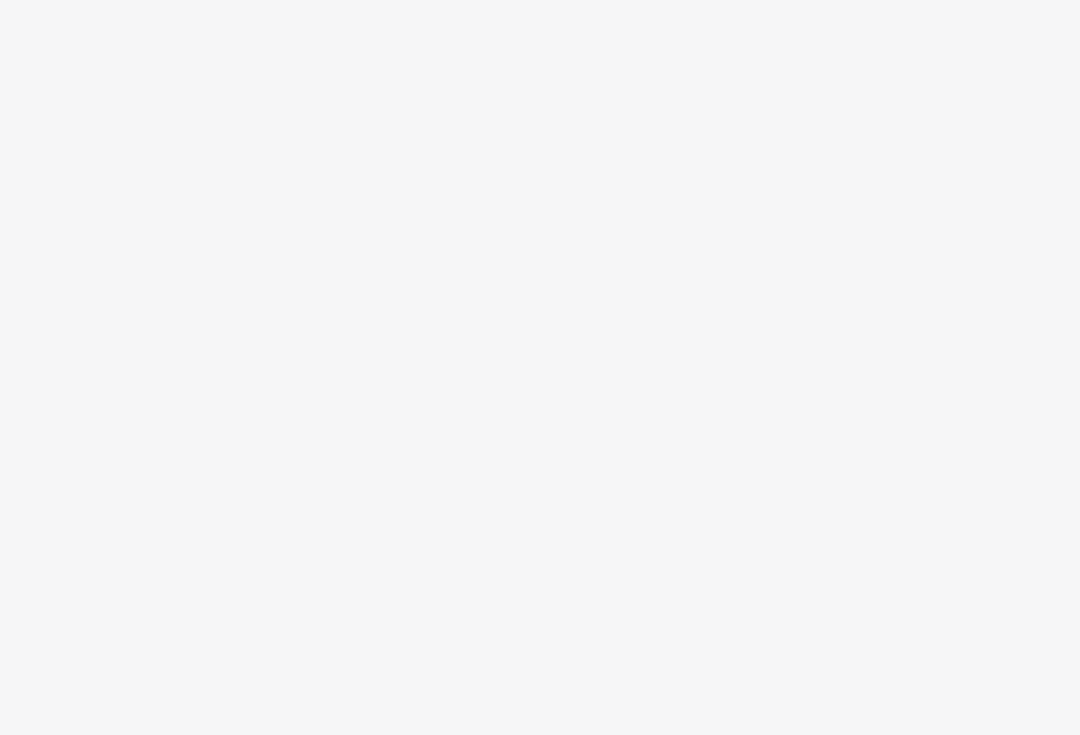 scroll, scrollTop: 0, scrollLeft: 0, axis: both 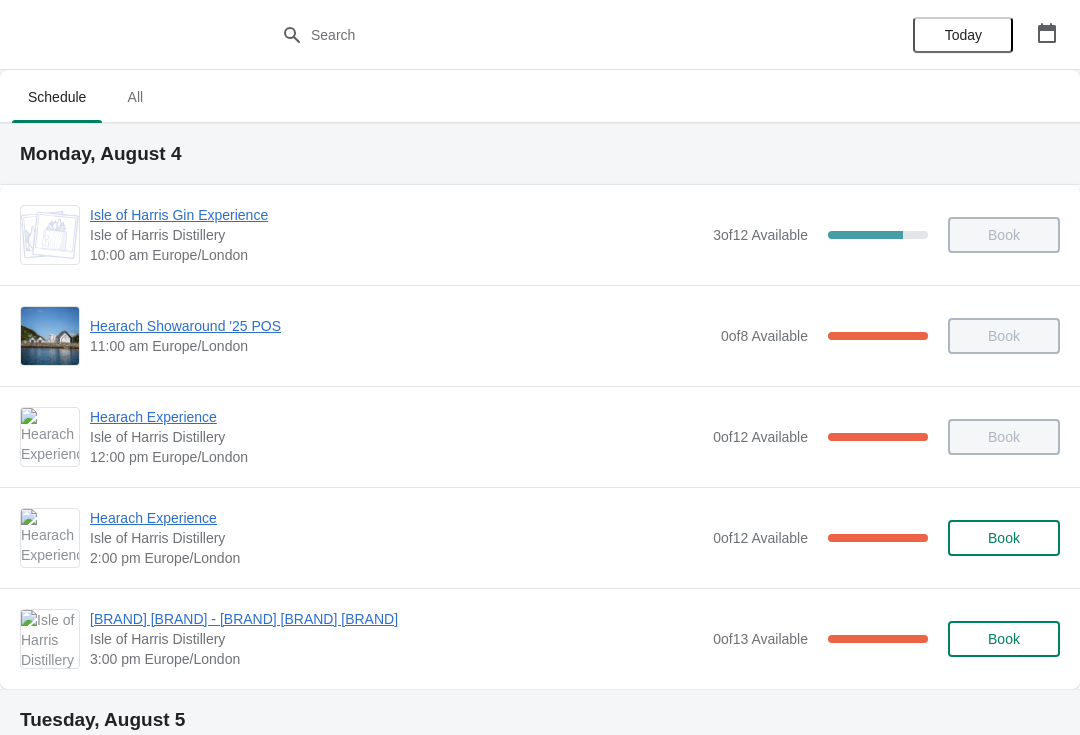click on "Hearach Experience" at bounding box center (396, 518) 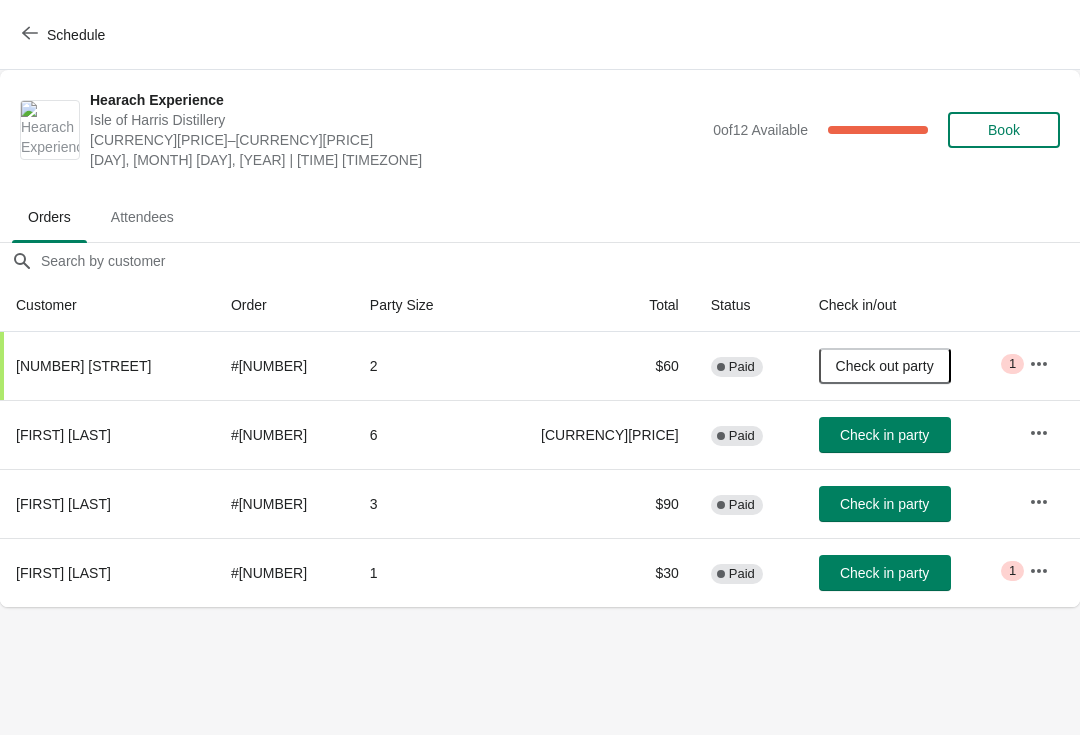 click on "Check in party" at bounding box center [884, 504] 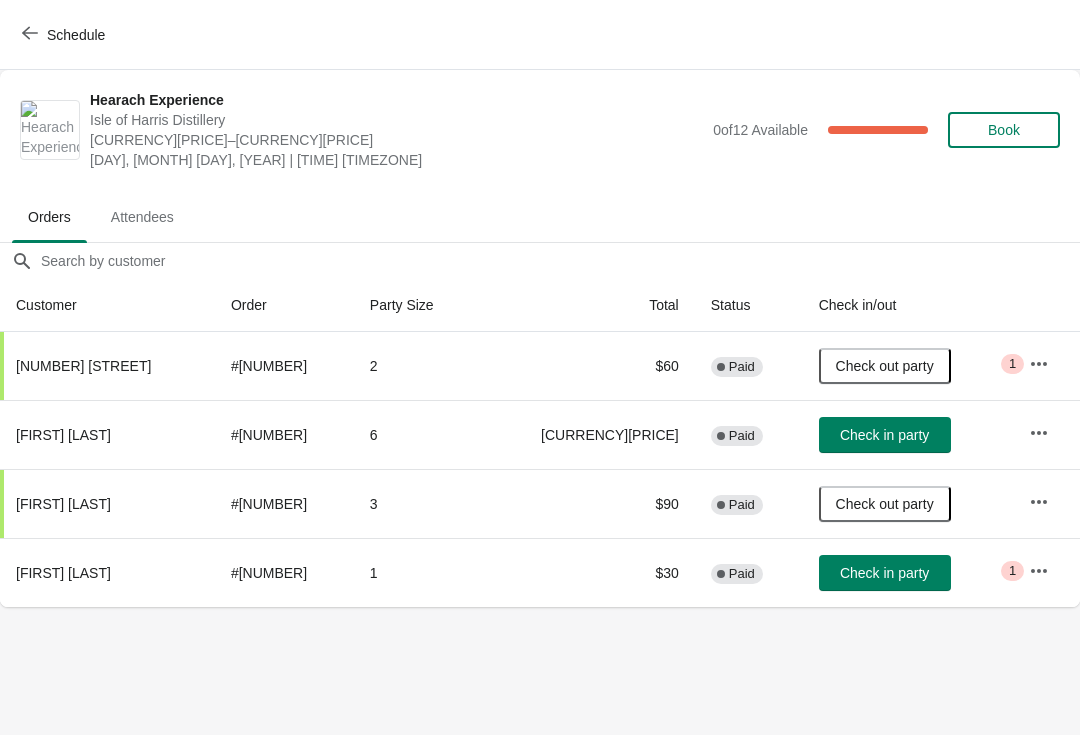 click on "Check in party" at bounding box center (884, 435) 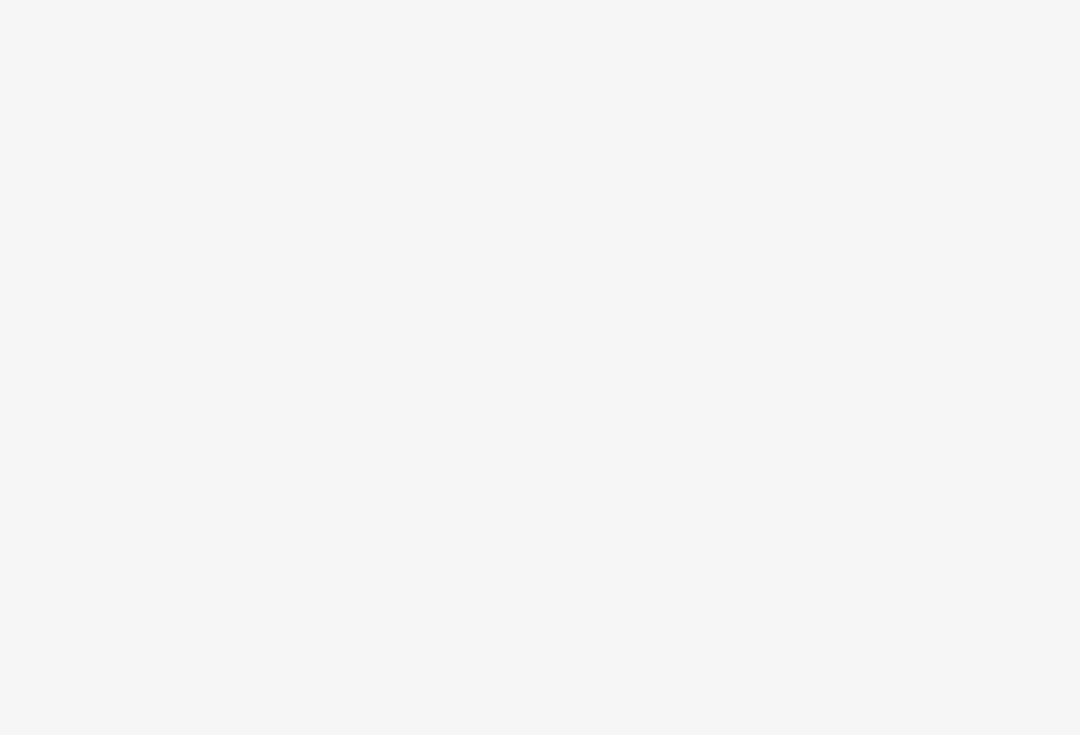 scroll, scrollTop: 0, scrollLeft: 0, axis: both 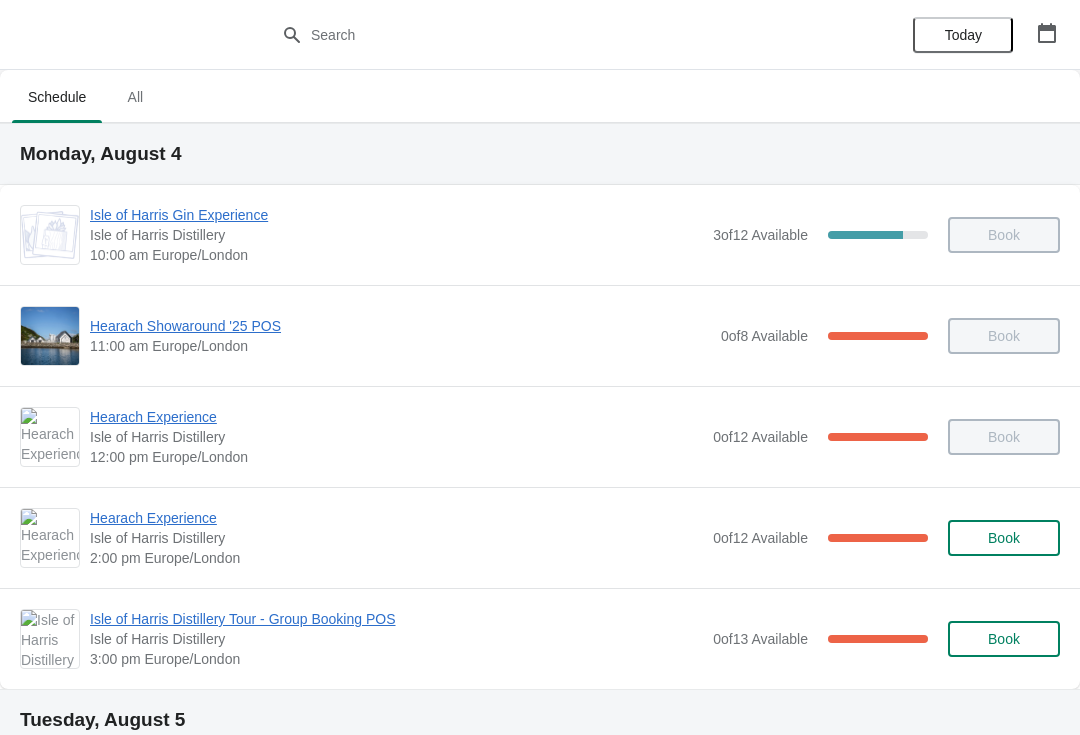 click on "Hearach Experience" at bounding box center (396, 518) 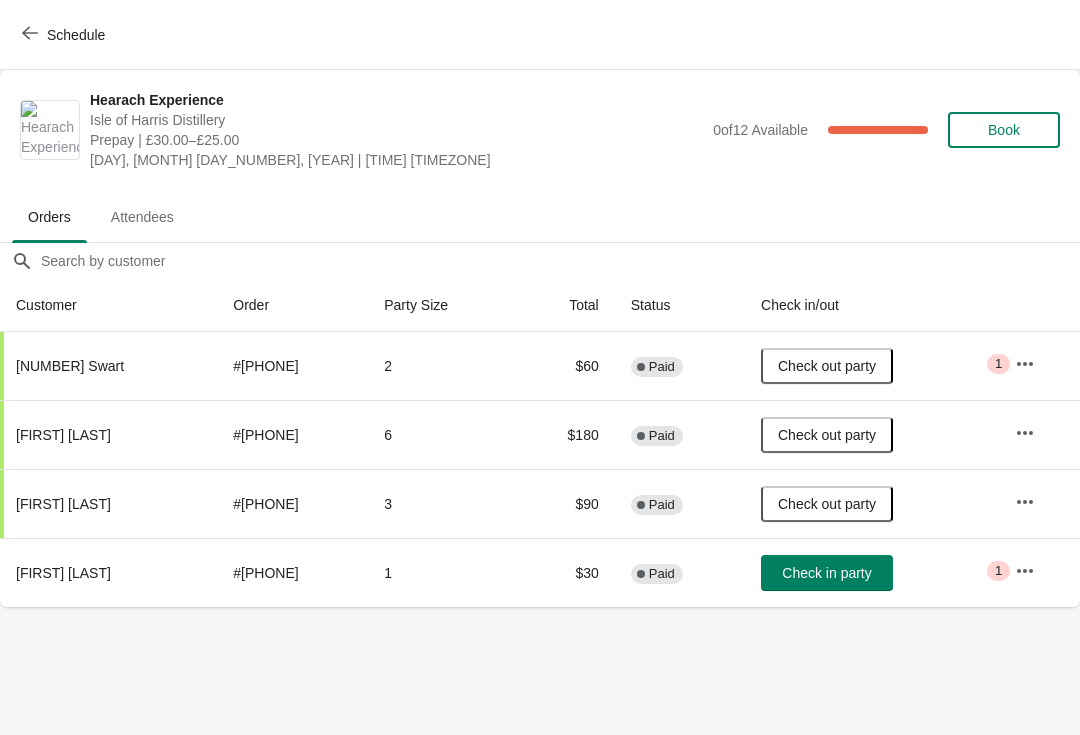 click 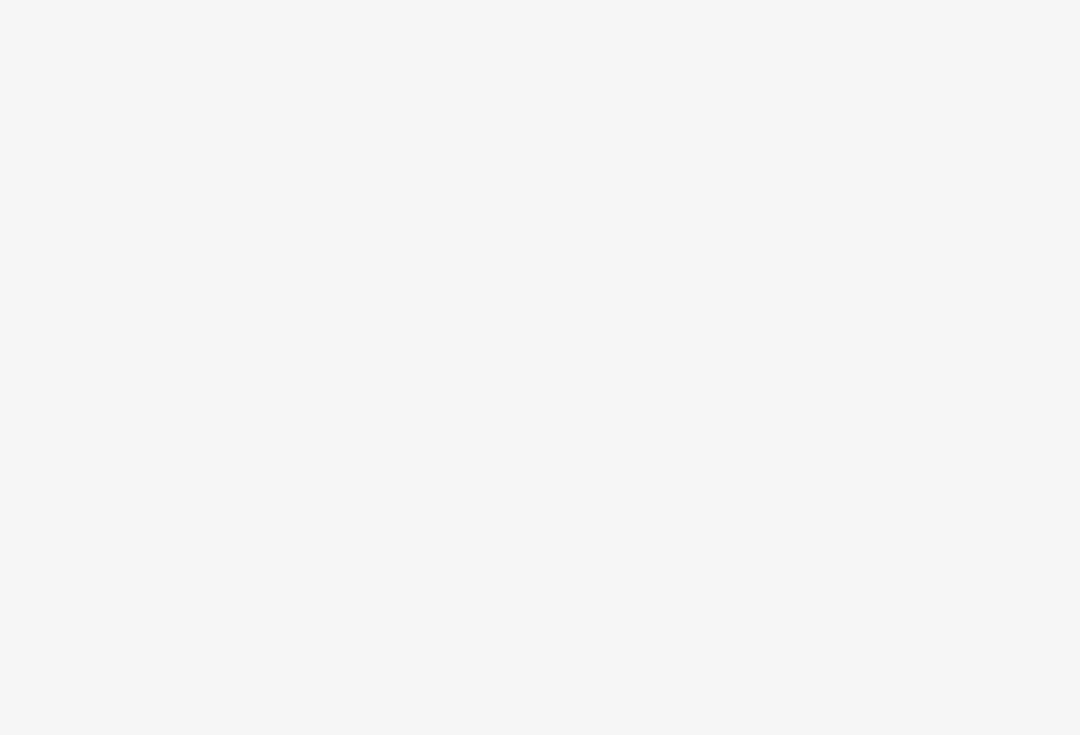 scroll, scrollTop: 0, scrollLeft: 0, axis: both 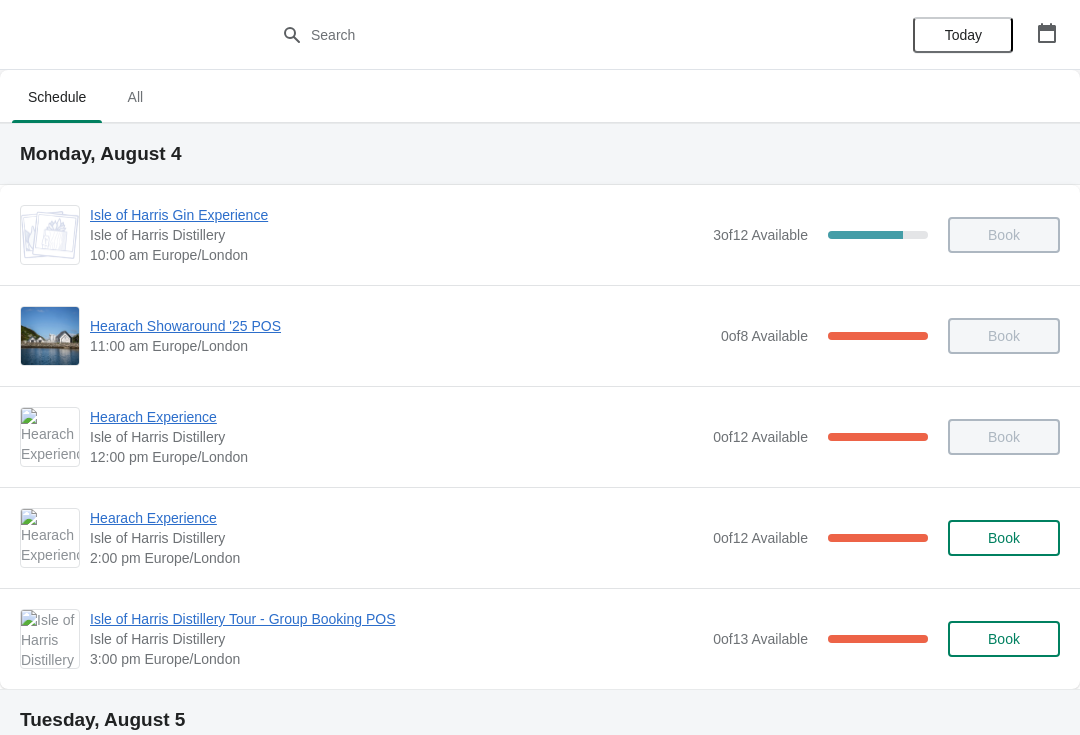 click on "Hearach Experience" at bounding box center [396, 518] 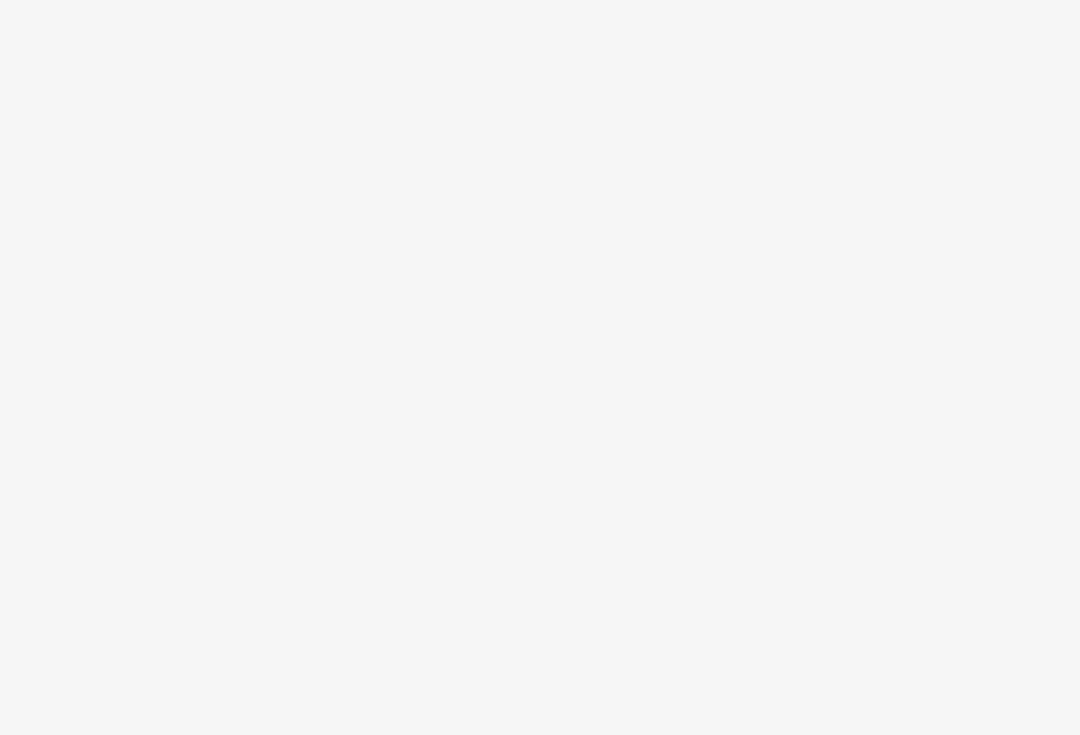 scroll, scrollTop: 0, scrollLeft: 0, axis: both 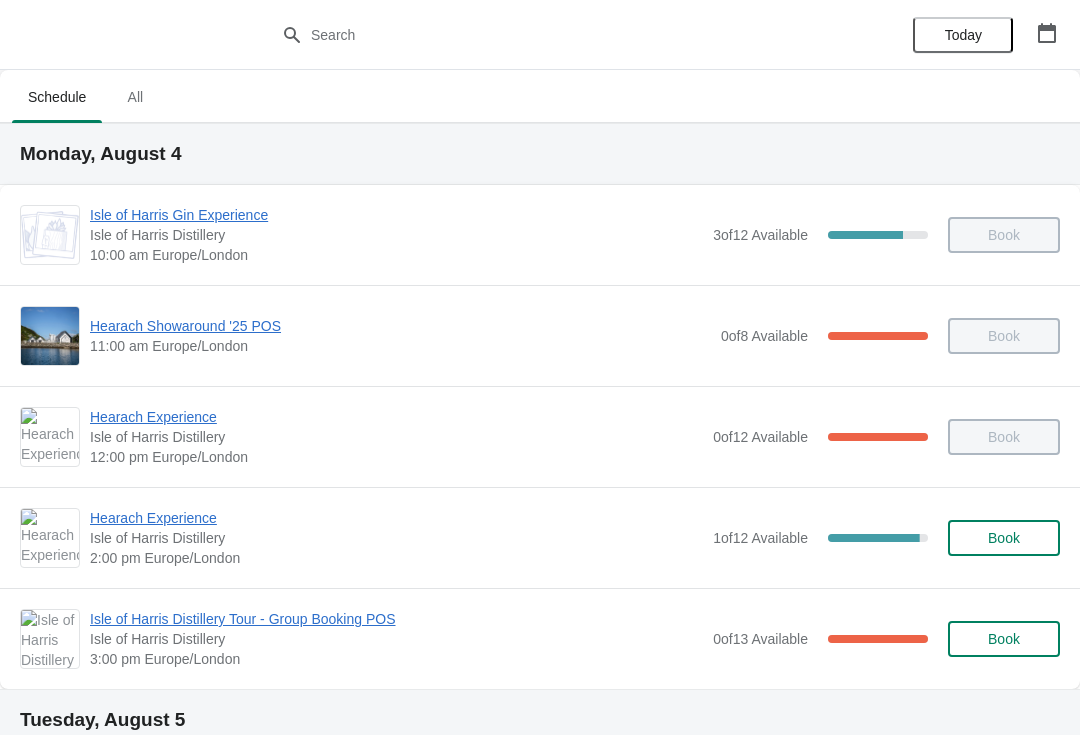 click on "Hearach Experience" at bounding box center [396, 518] 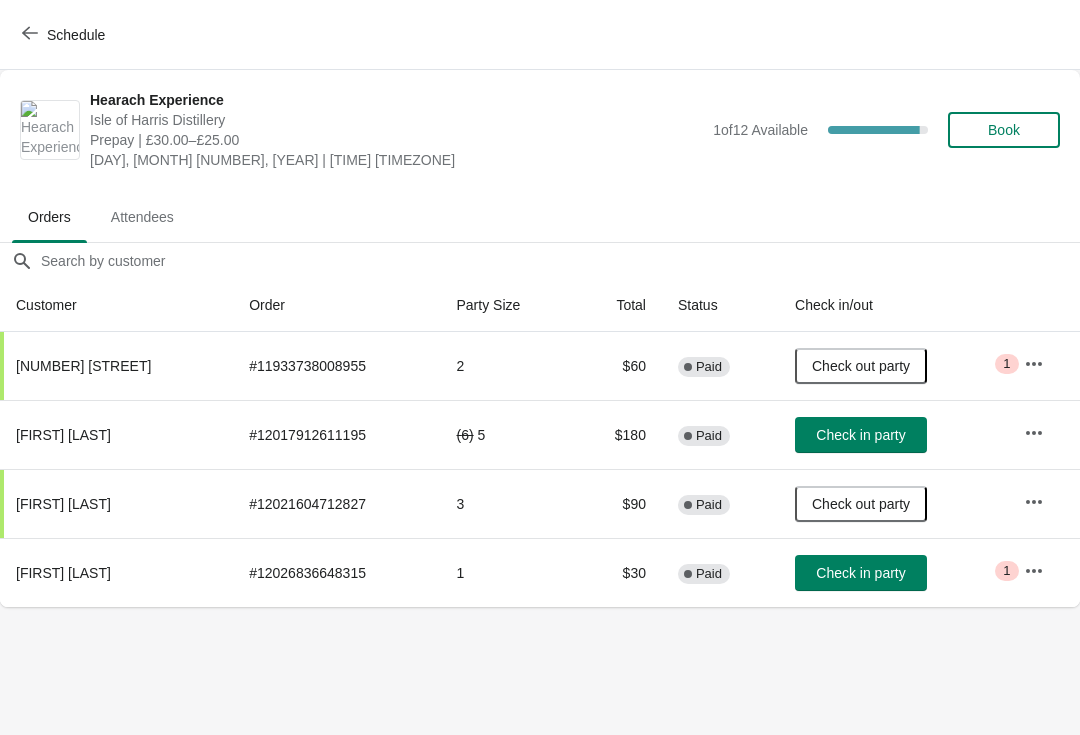 click on "Check in party" at bounding box center (860, 435) 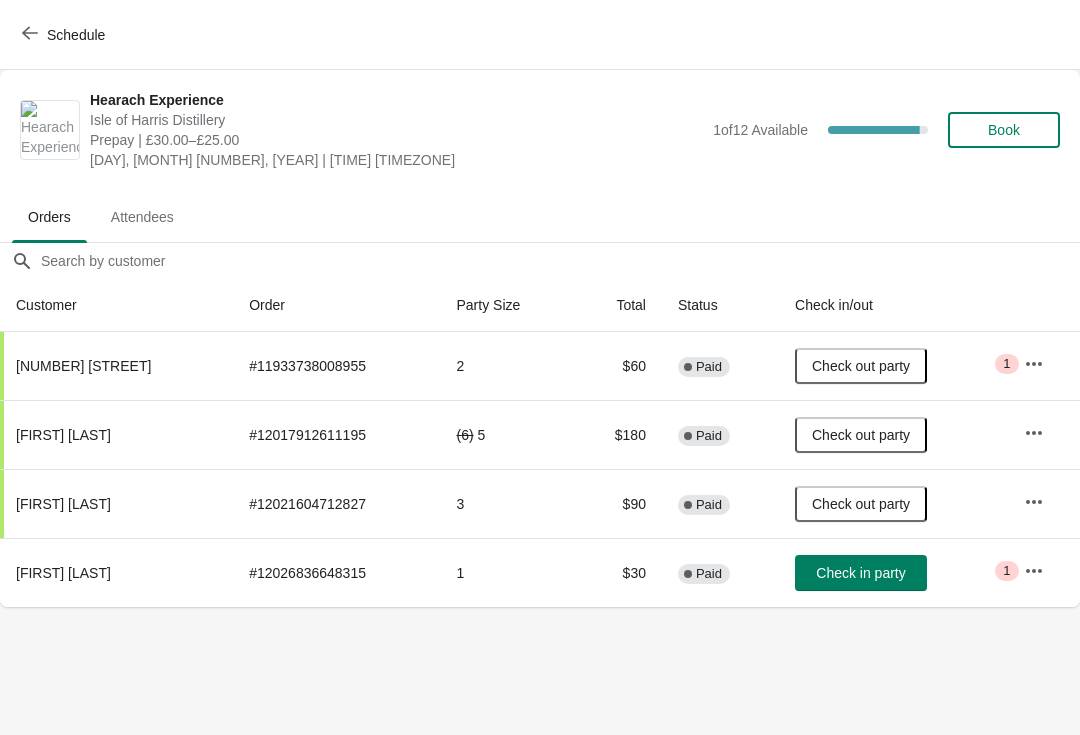 click 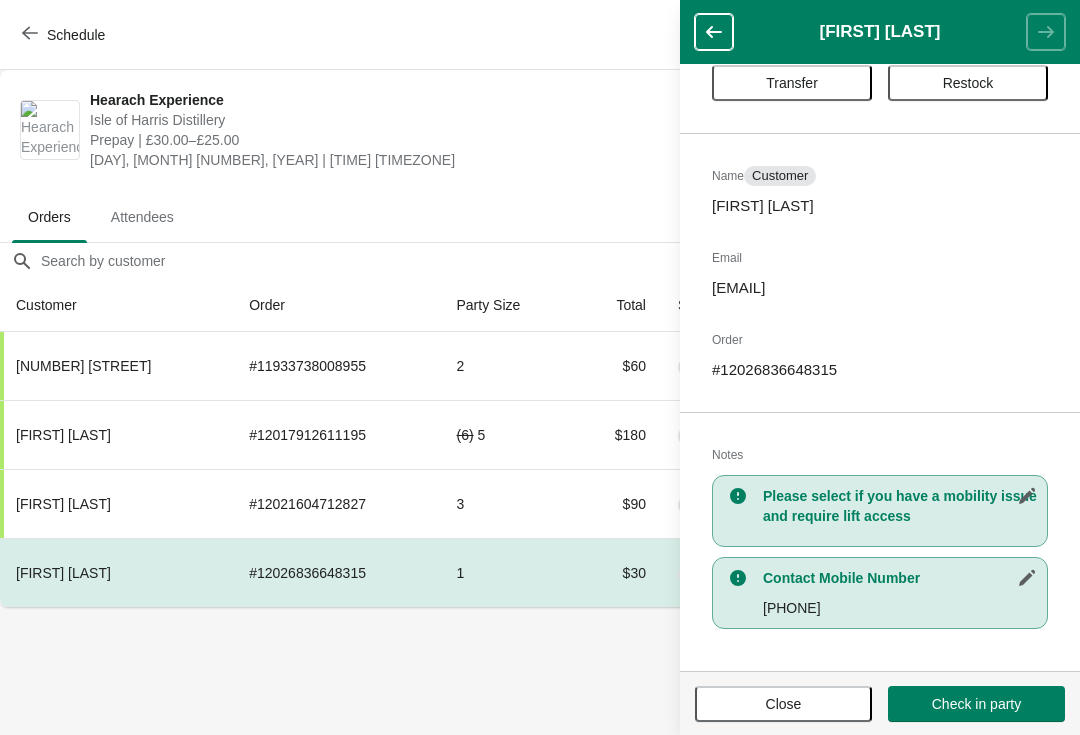scroll, scrollTop: 61, scrollLeft: 0, axis: vertical 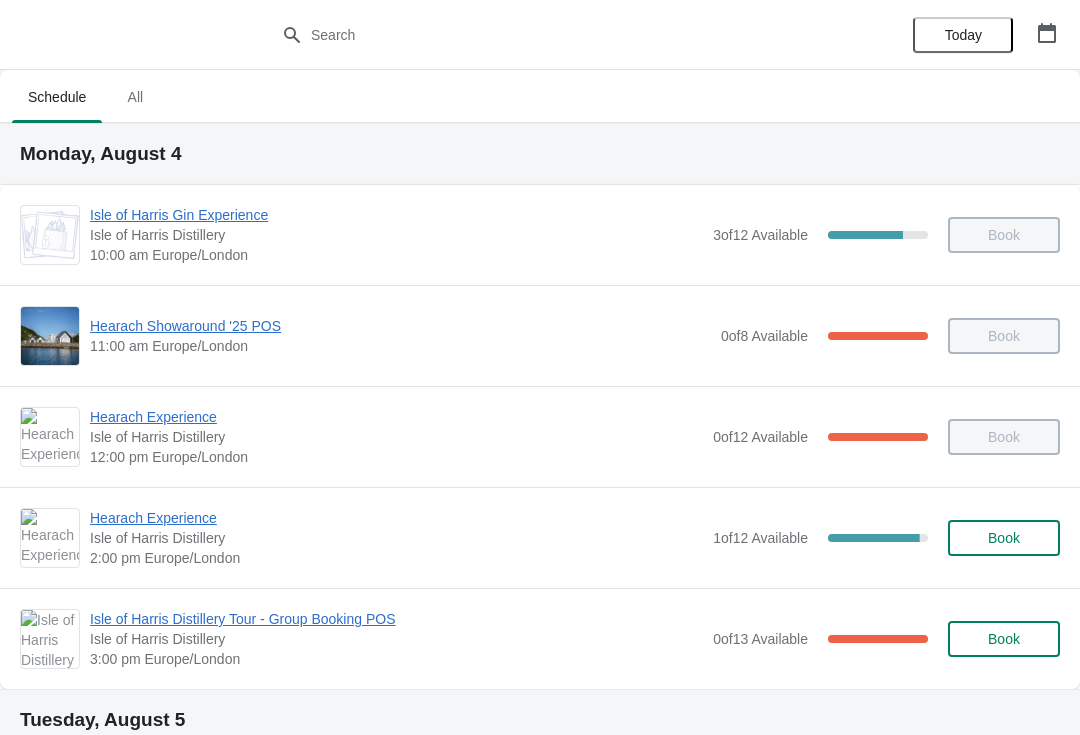 click on "Hearach Experience" at bounding box center [396, 518] 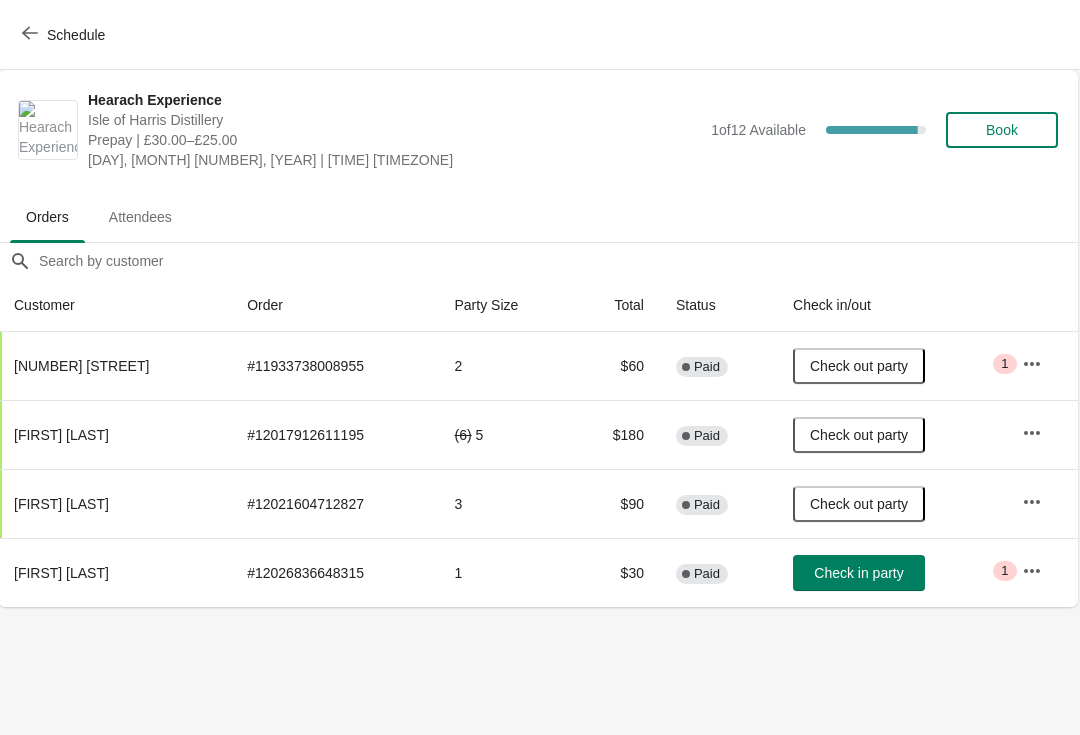 scroll, scrollTop: 0, scrollLeft: 1, axis: horizontal 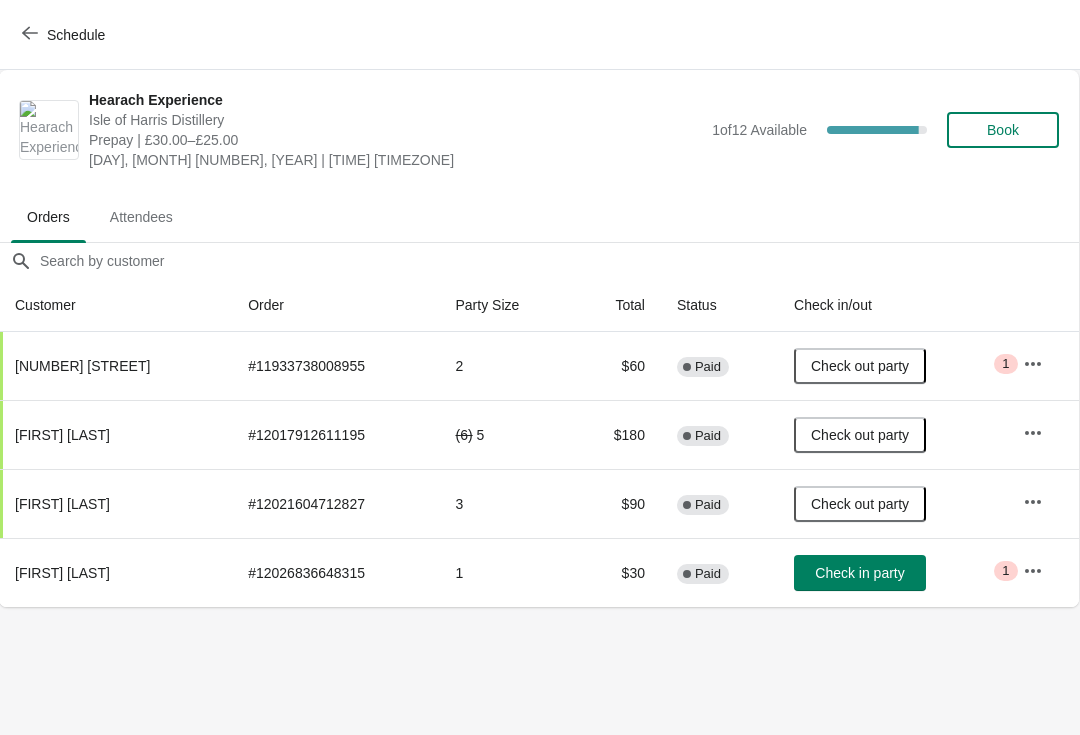 click on "Schedule" at bounding box center [76, 35] 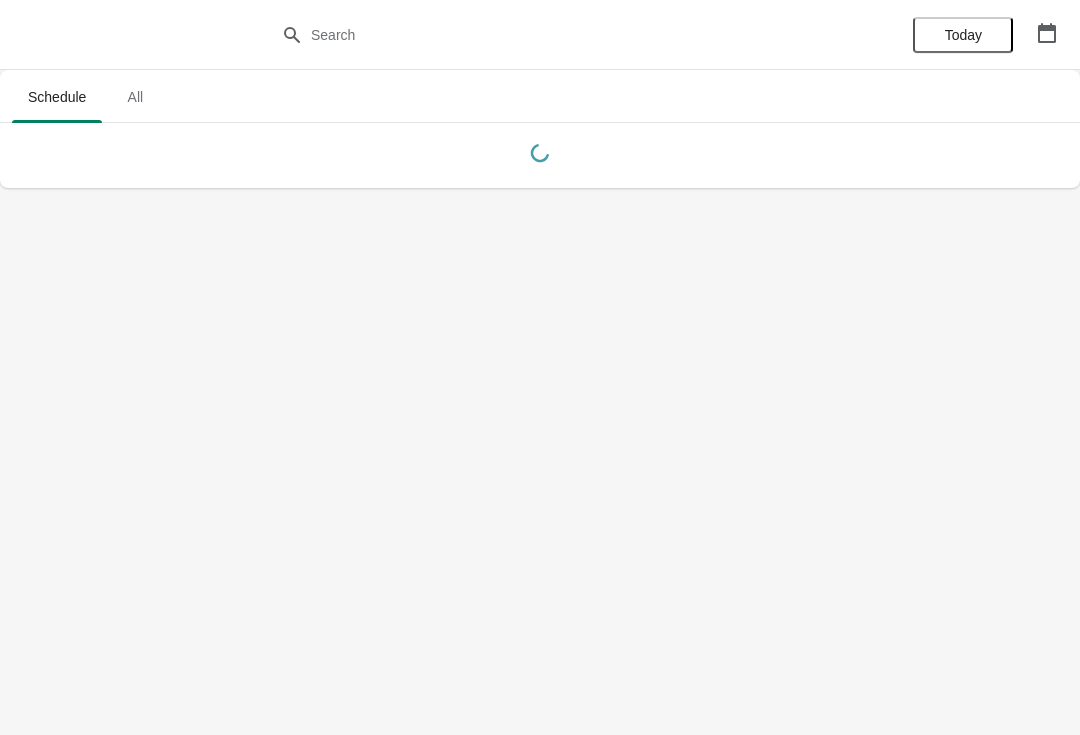 click 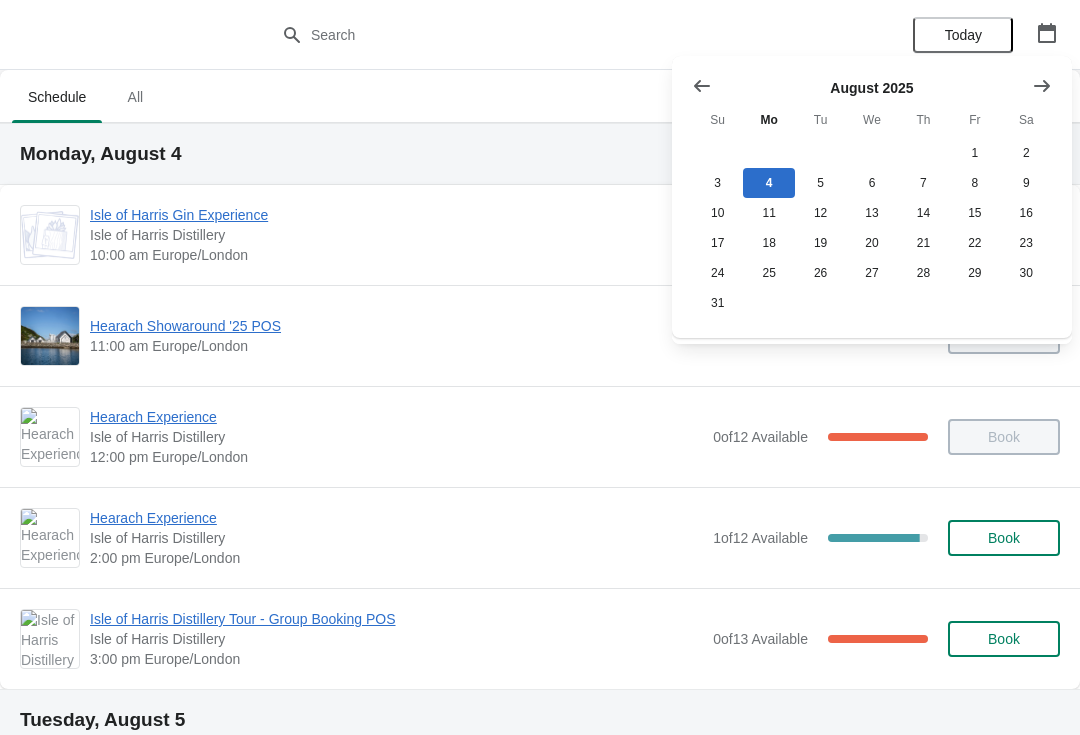 click on "Hearach Experience" at bounding box center [396, 518] 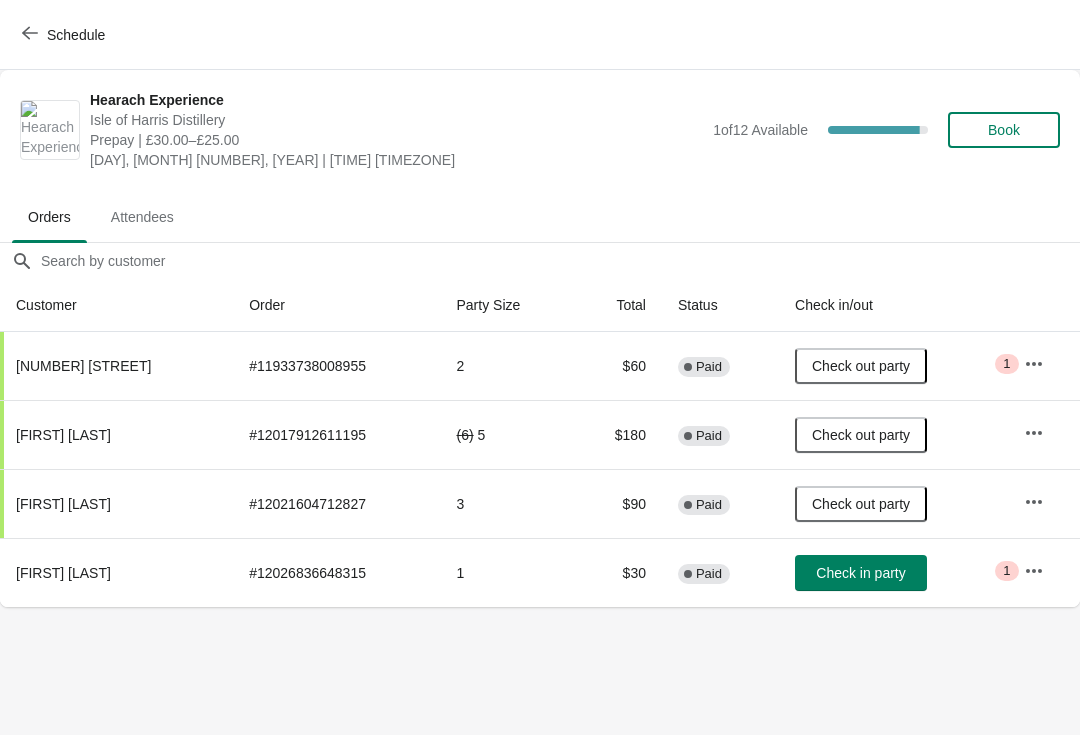 click on "Critical 1" at bounding box center [1006, 571] 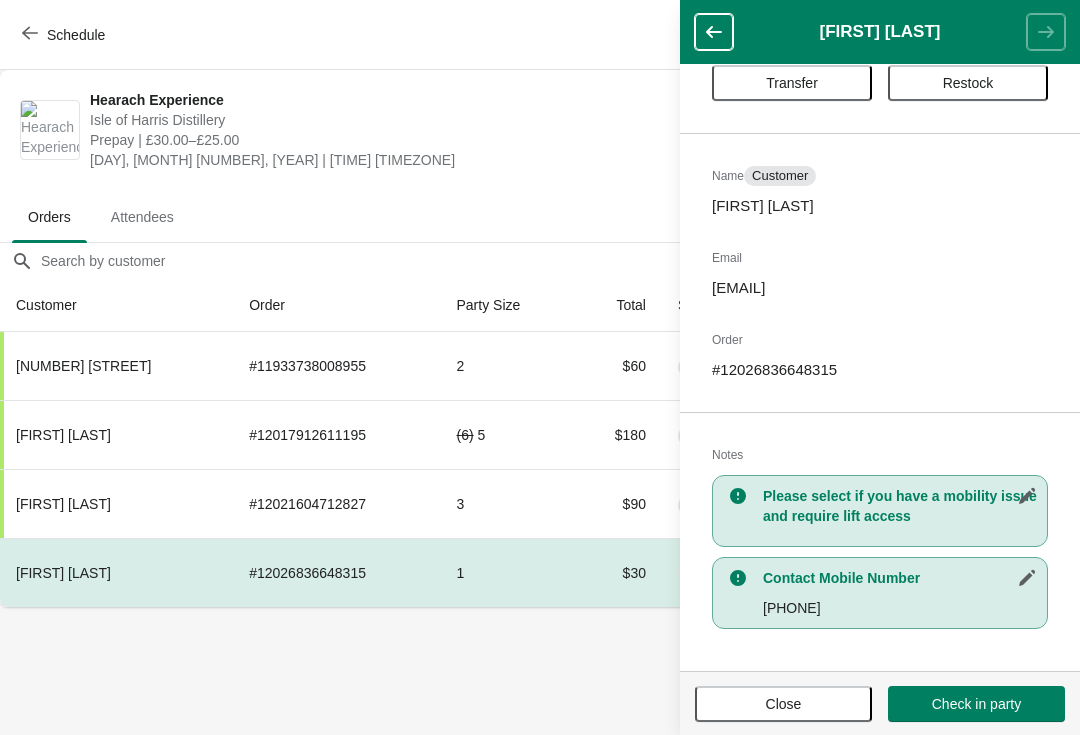 scroll, scrollTop: 61, scrollLeft: 0, axis: vertical 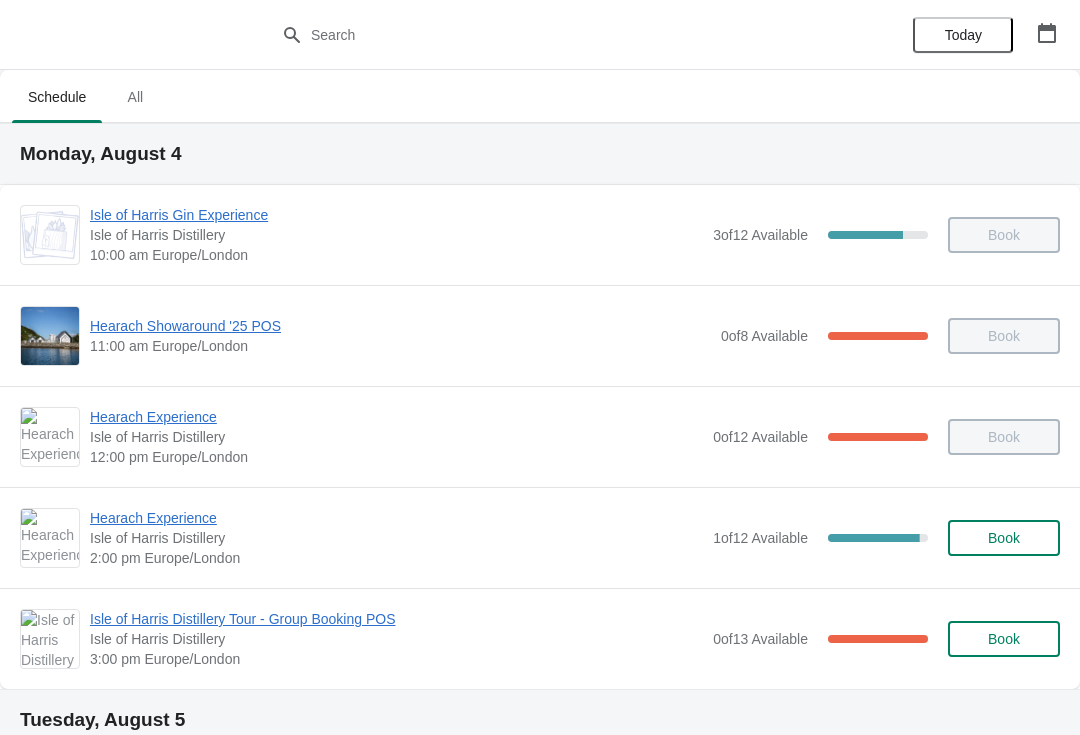 click on "Hearach Experience" at bounding box center (396, 417) 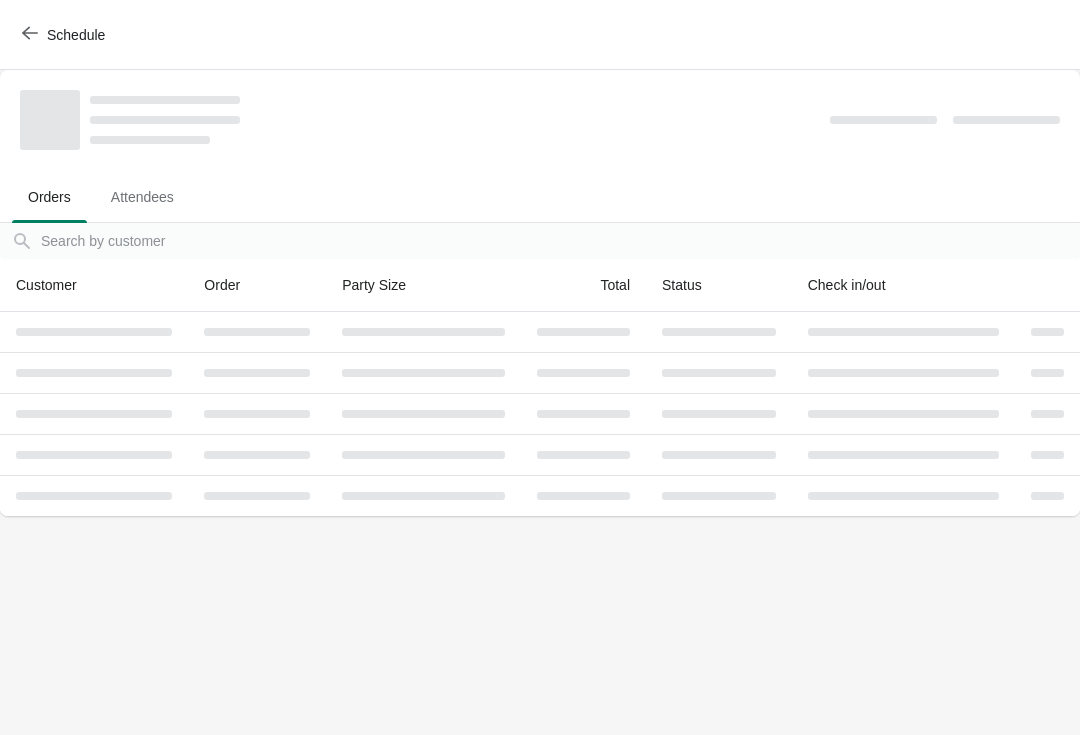 click 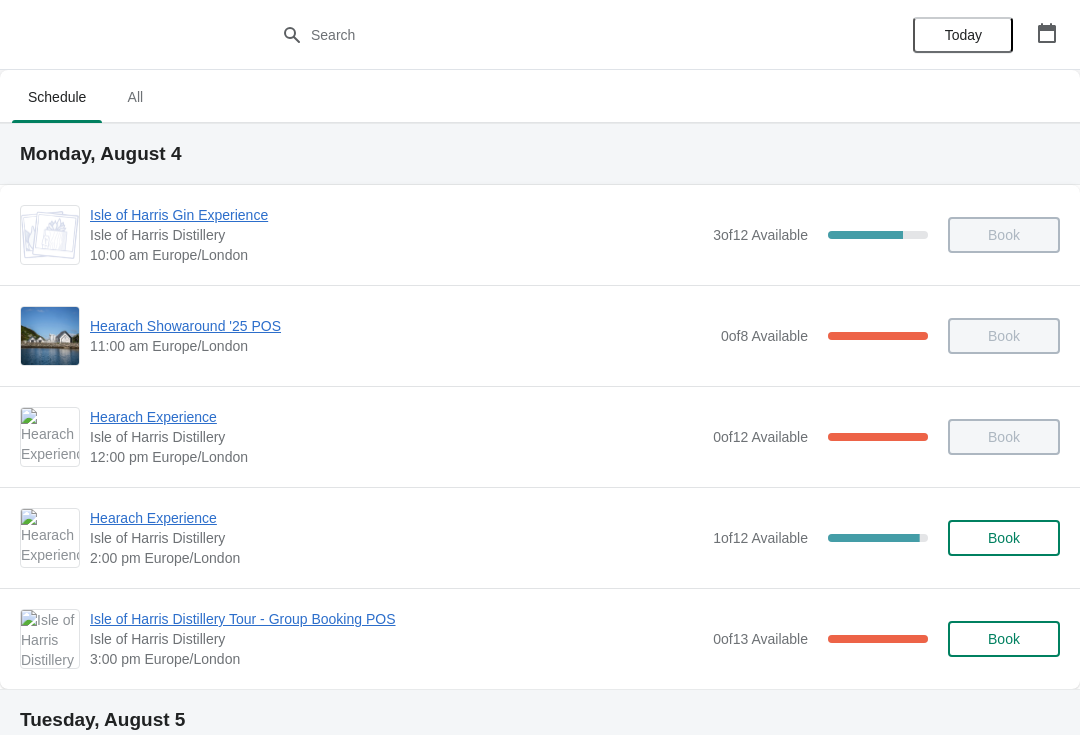 click on "Hearach Experience" at bounding box center (396, 518) 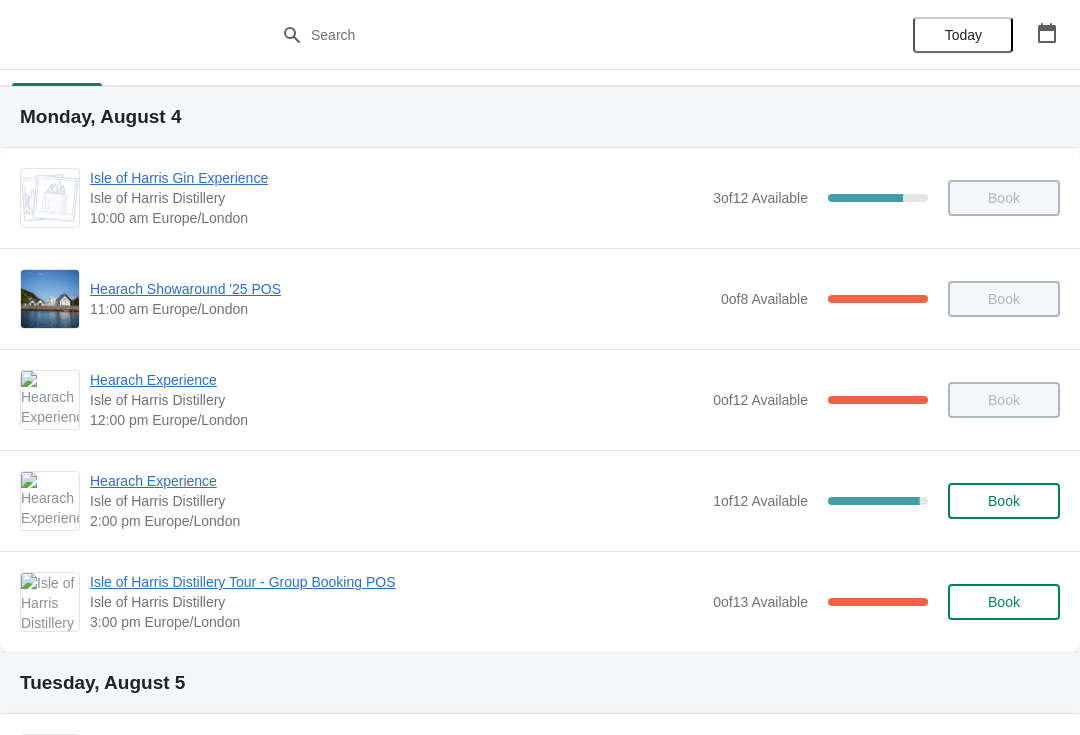 scroll, scrollTop: 36, scrollLeft: 0, axis: vertical 